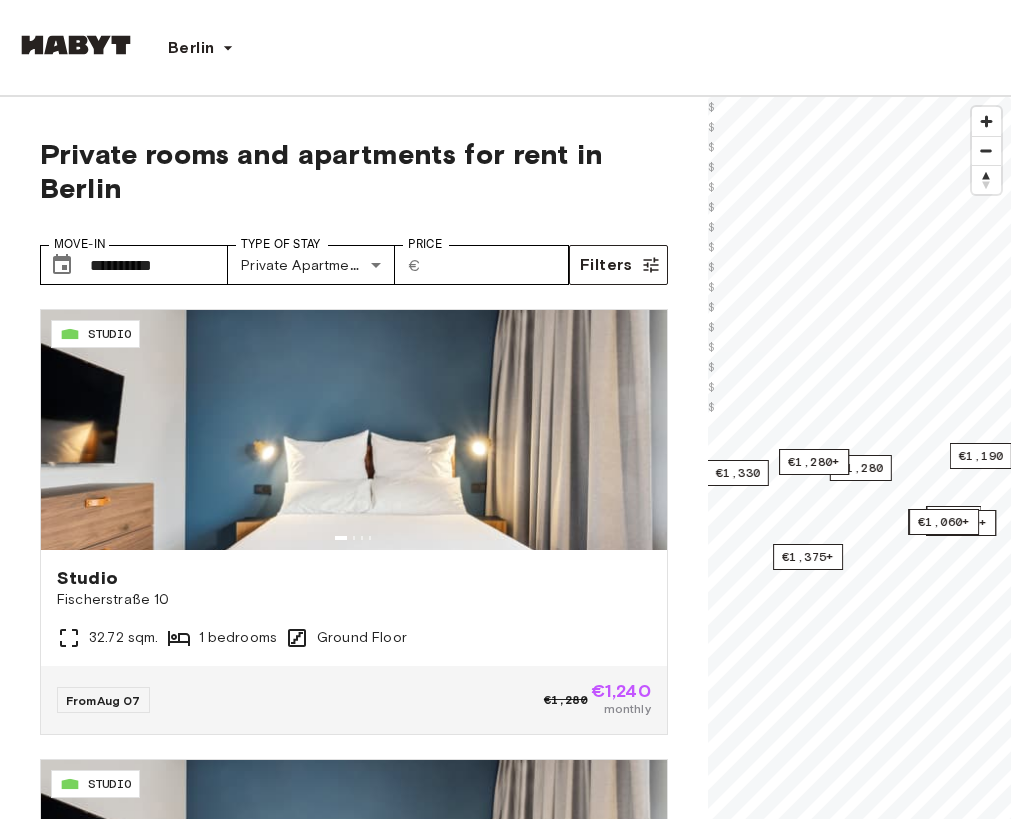 scroll, scrollTop: 0, scrollLeft: 0, axis: both 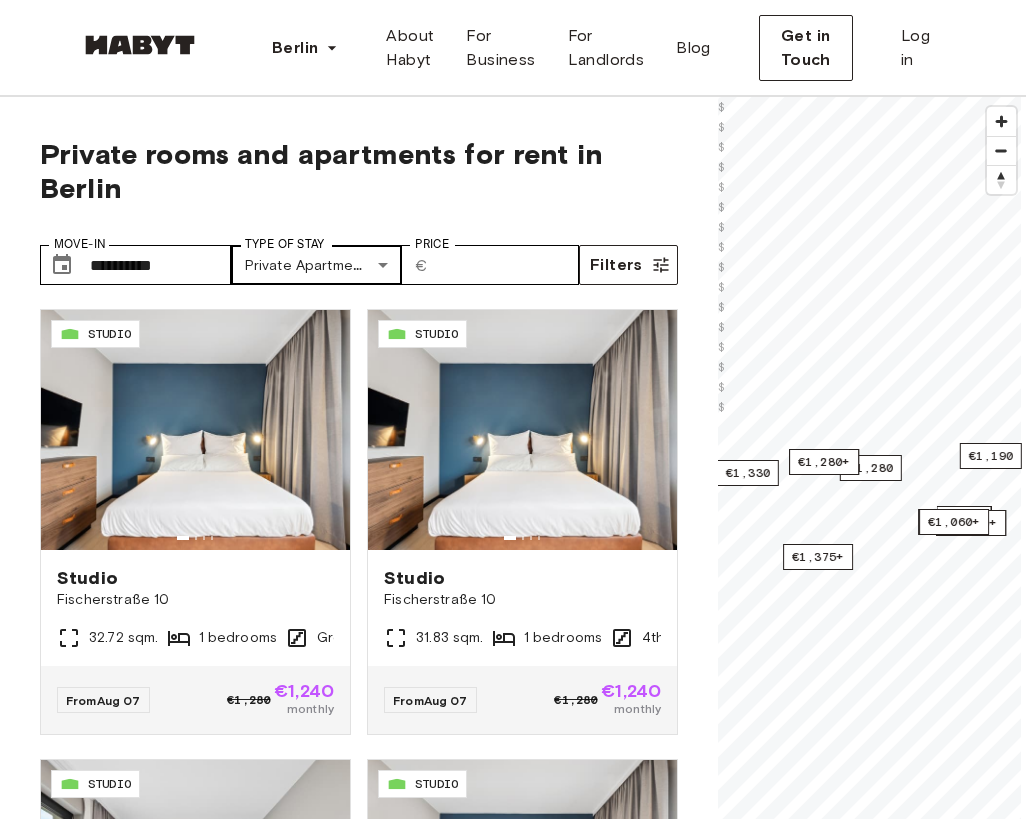 click on "Berlin Europe Amsterdam Berlin Frankfurt Hamburg Lisbon Madrid Milan Modena Paris Turin Munich Rotterdam Stuttgart Dusseldorf Cologne Zurich The Hague Graz Brussels Leipzig Asia Hong Kong Singapore Seoul Phuket Tokyo About Habyt For Business For Landlords Blog Get in Touch Log in Private rooms and apartments for rent in Berlin Move-In ​ [DATE] Move-In Type of Stay Private apartment, Studio [DATE] Type of Stay Price ​ € **** Price Filters DE-01-481-006-01 STUDIO Studio Fischerstraße 10 32.72 sqm. 1 bedrooms Ground Floor From  Aug 07 €1,280 €1,240 monthly DE-01-481-412-01 STUDIO Studio Fischerstraße 10 31.83 sqm. 1 bedrooms 4th Floor From  Aug 07 €1,280 €1,240 monthly DE-01-482-208-01 STUDIO Studio Fischerstraße 11 37.11 sqm. 1 bedrooms 2nd Floor From  Aug 07 €1,280 €1,240 monthly DE-01-482-209-01 STUDIO Studio Fischerstraße 11 31.83 sqm. 1 bedrooms 2nd Floor From  Aug 07 €1,280 €1,240 monthly DE-01-002-025-01H STUDIO Studio Archibaldweg 12 21.9 sqm. 1 bedrooms" at bounding box center [513, 2627] 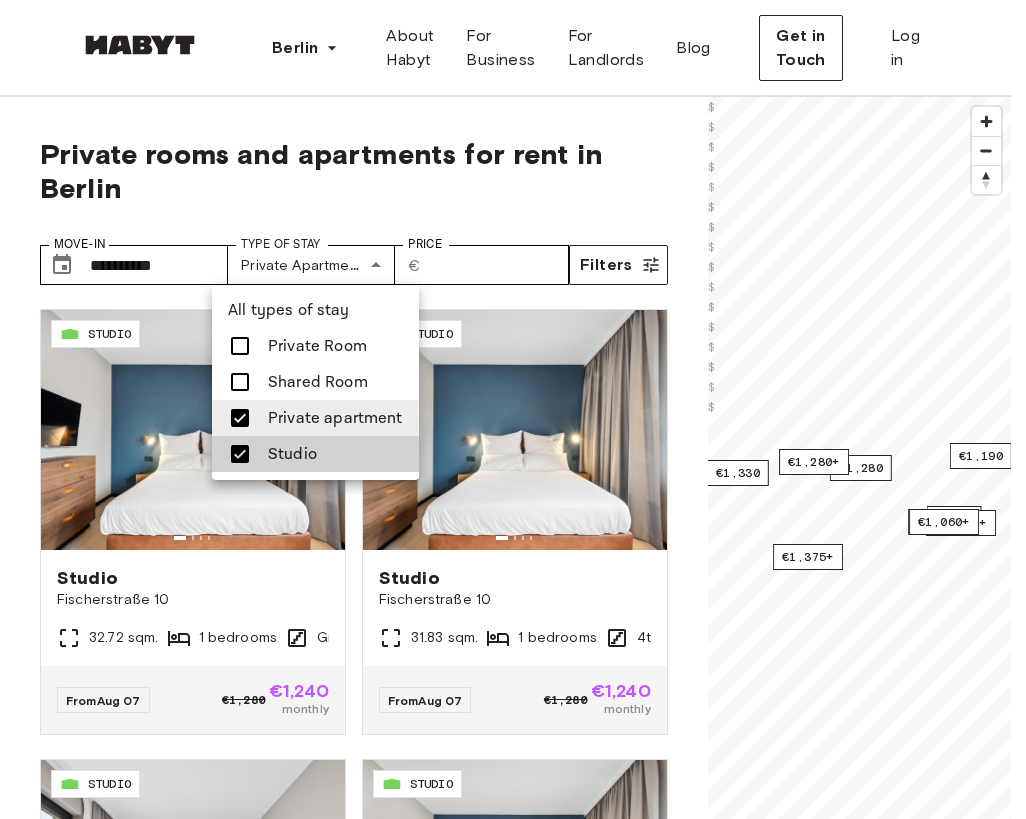 click at bounding box center (240, 382) 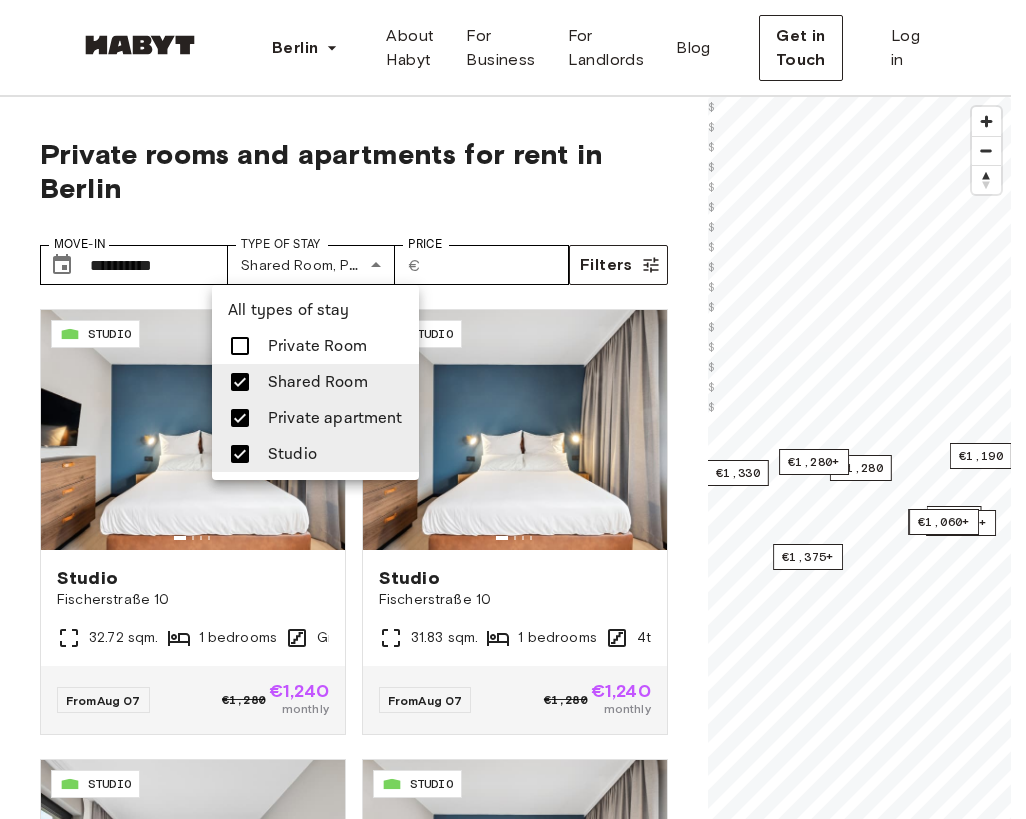 click at bounding box center [240, 418] 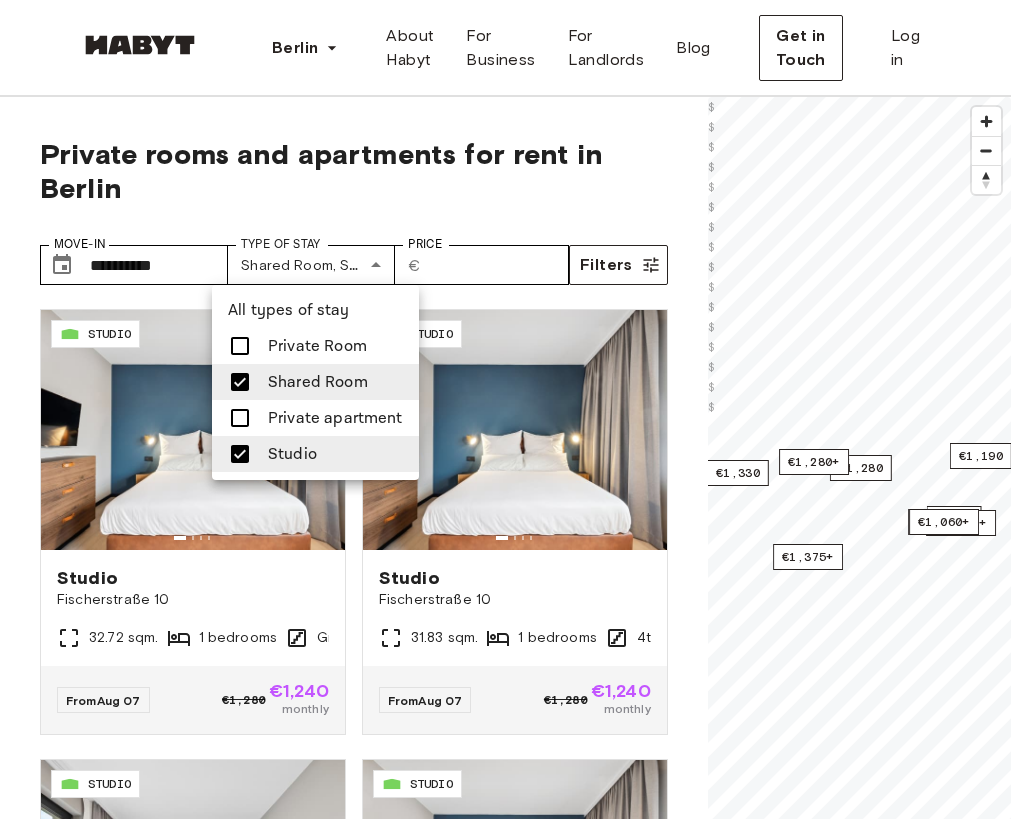 click at bounding box center (240, 454) 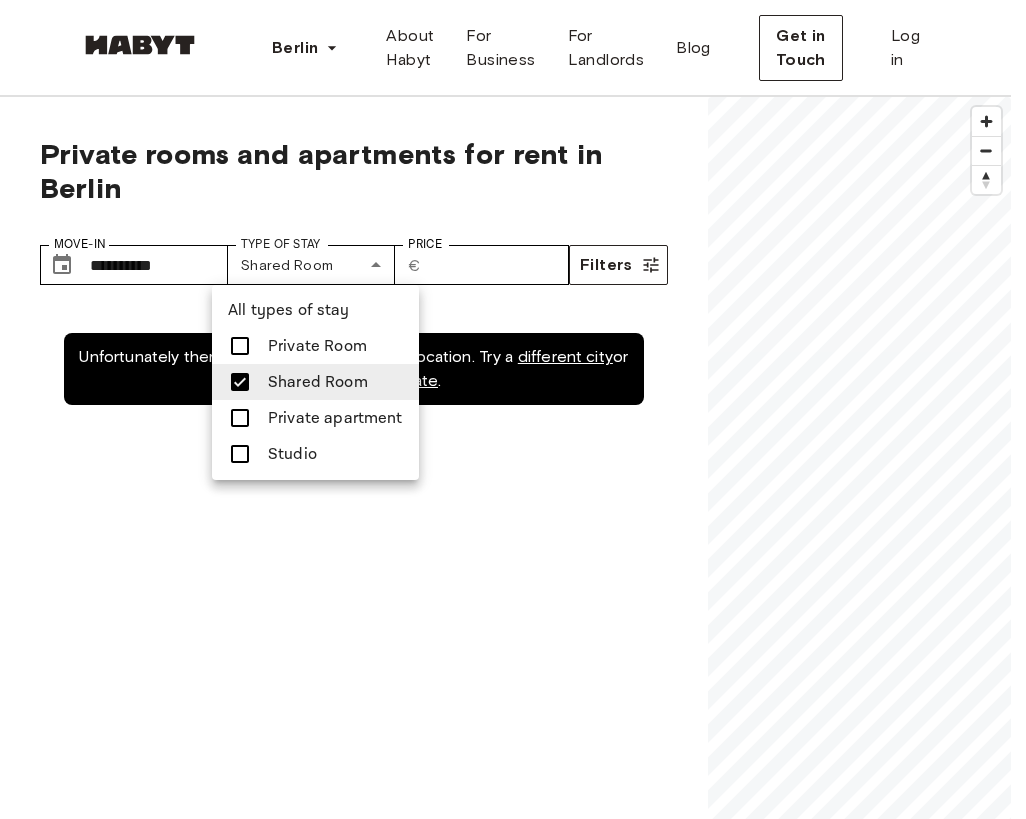 click at bounding box center [513, 409] 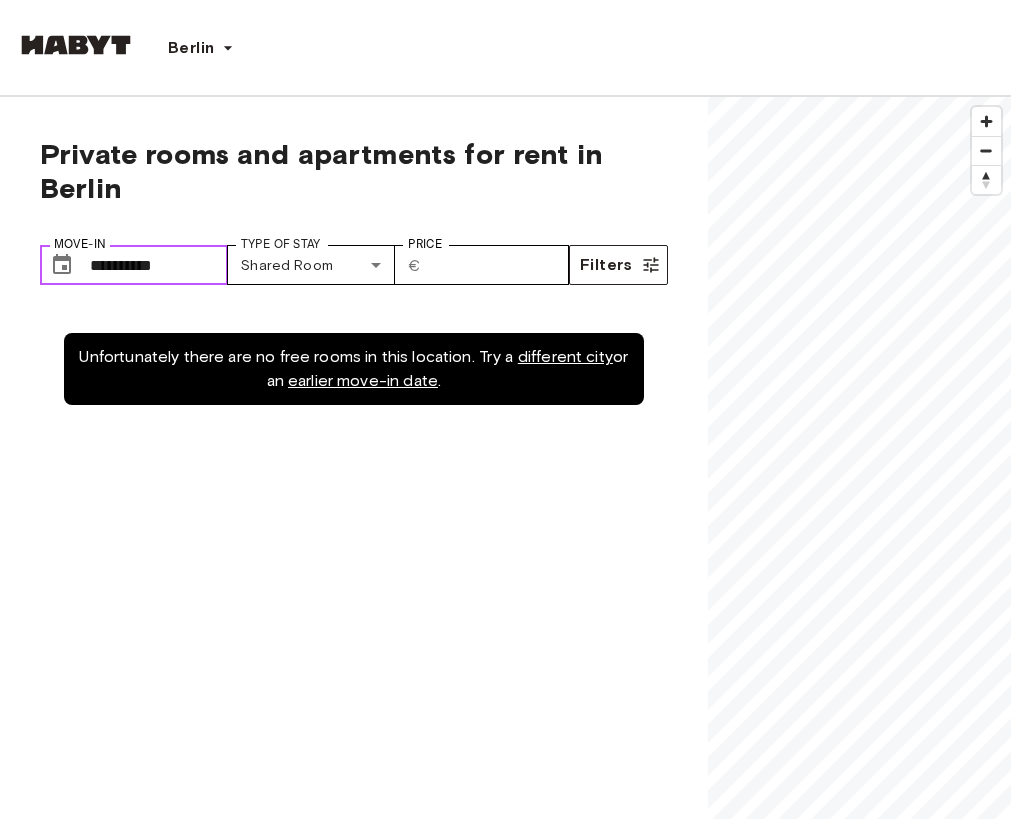 click on "**********" at bounding box center (159, 265) 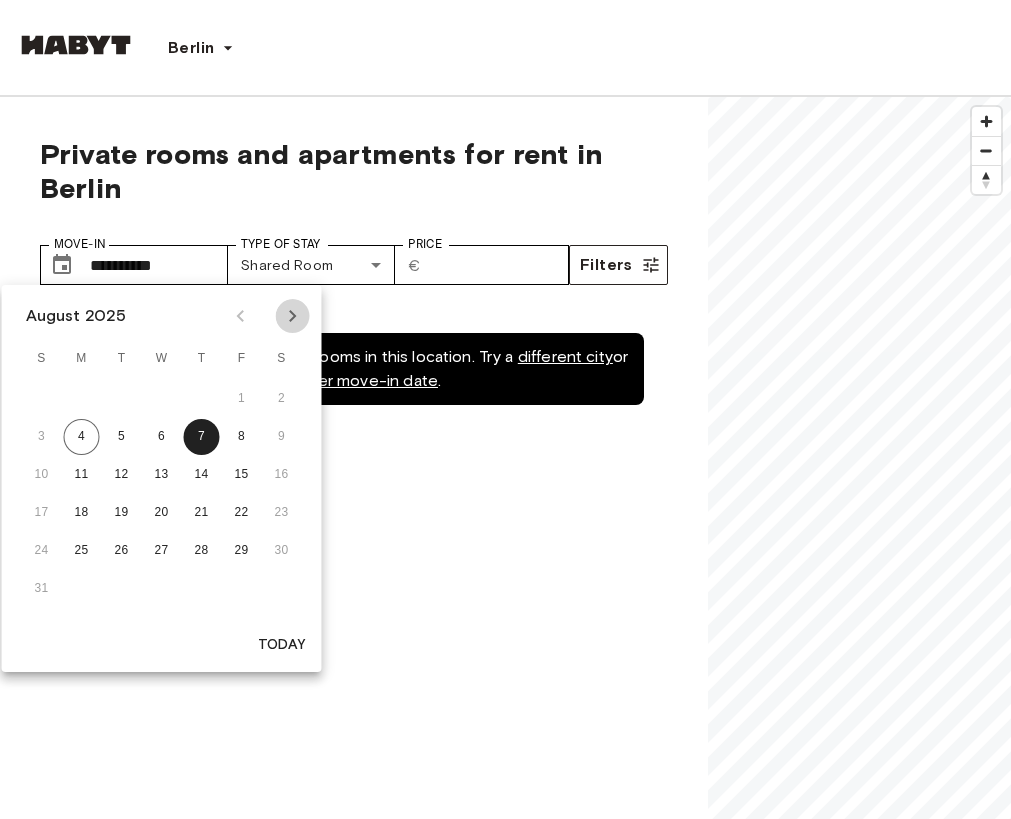 click 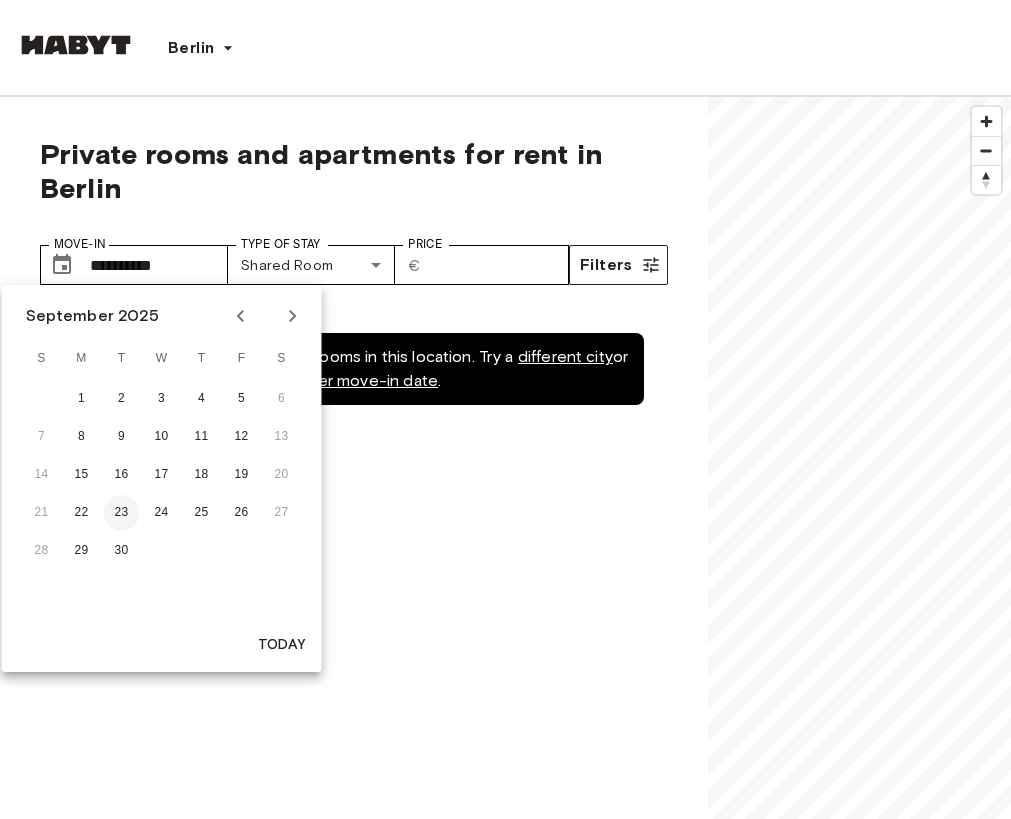 click on "23" at bounding box center (122, 513) 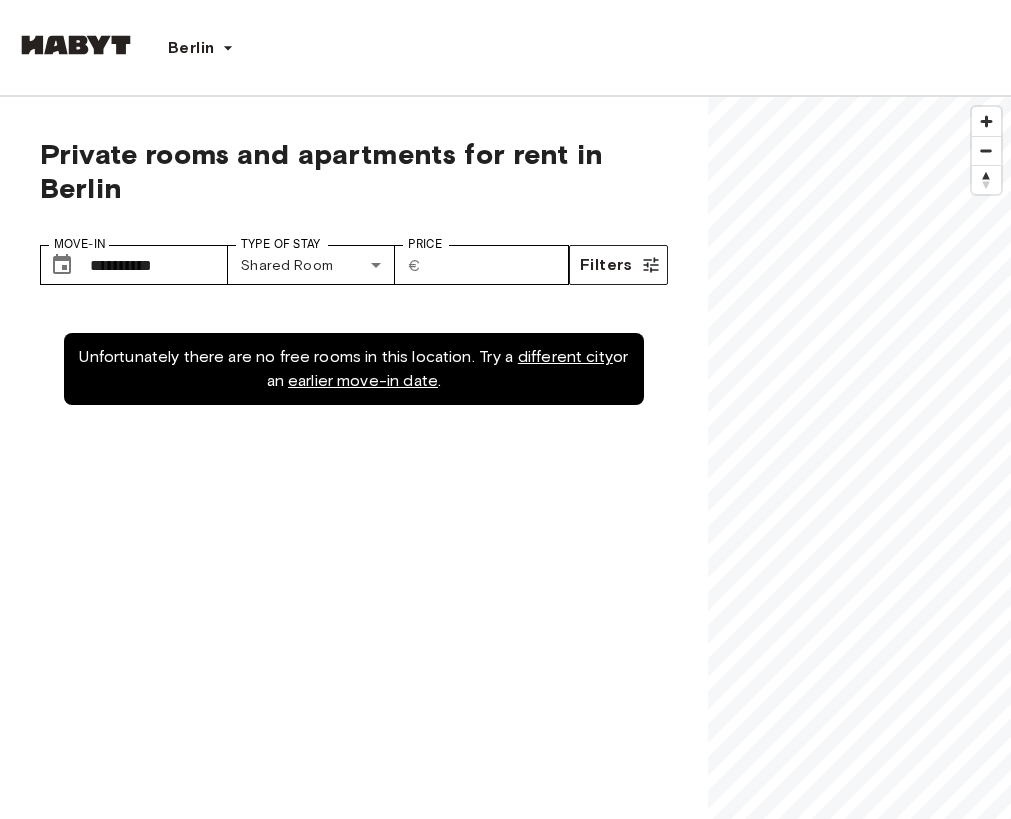 click on "Move-In ​ [DATE] Move-In Type of Stay Shared Room [DATE] Type of Stay Price ​ € **** Price Filters" at bounding box center (354, 257) 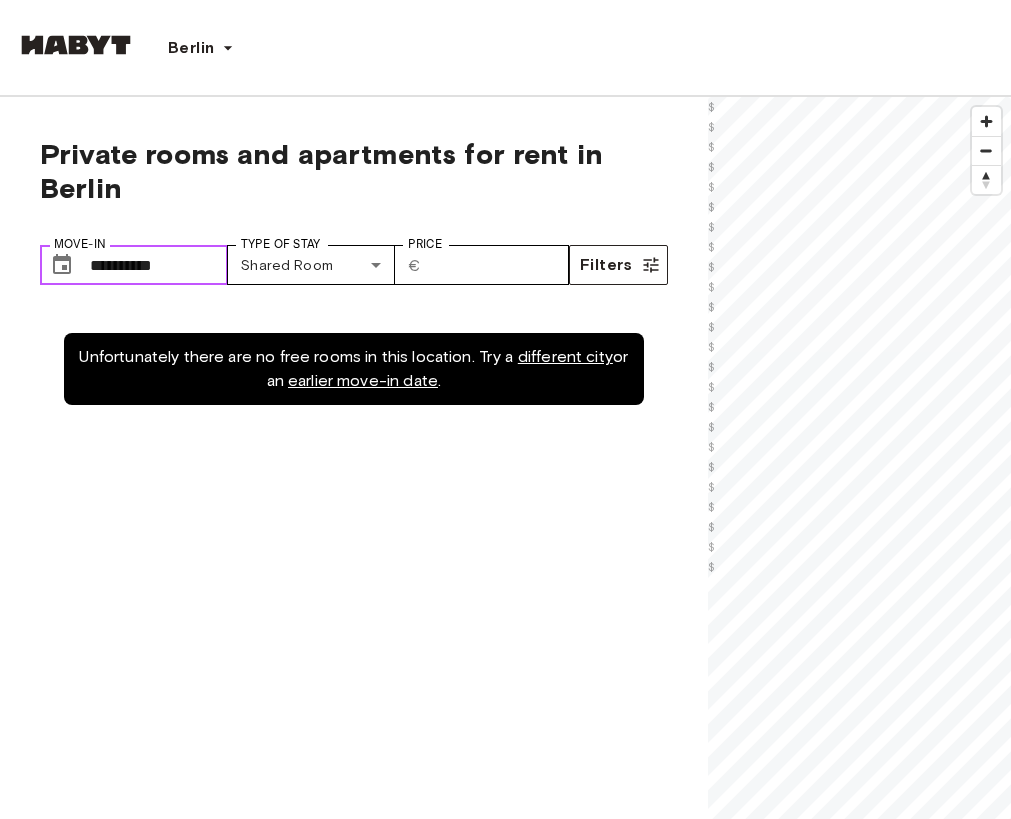 click on "**********" at bounding box center [159, 265] 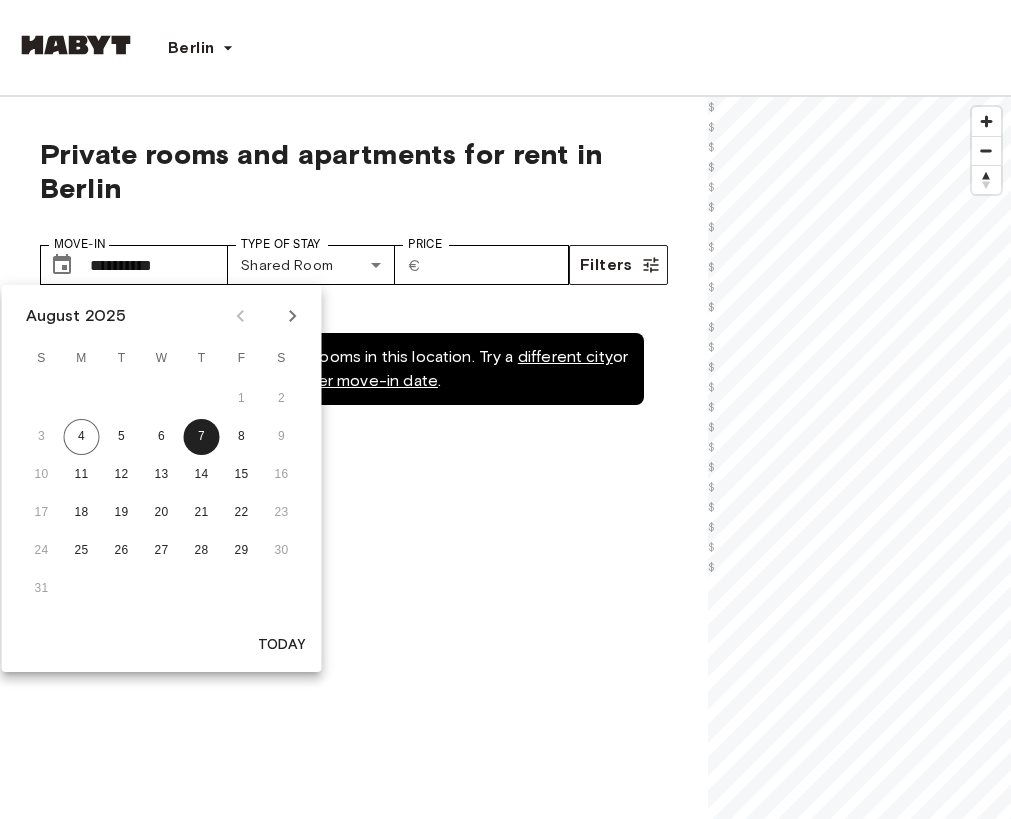 click 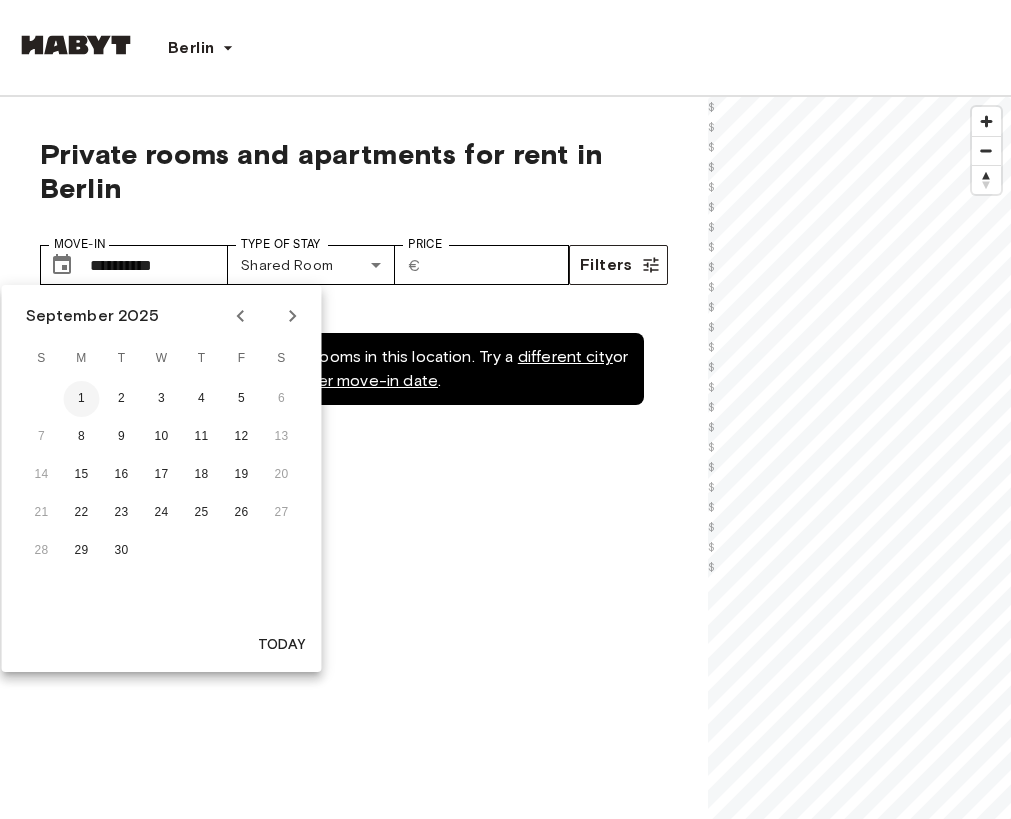 click on "1" at bounding box center (82, 399) 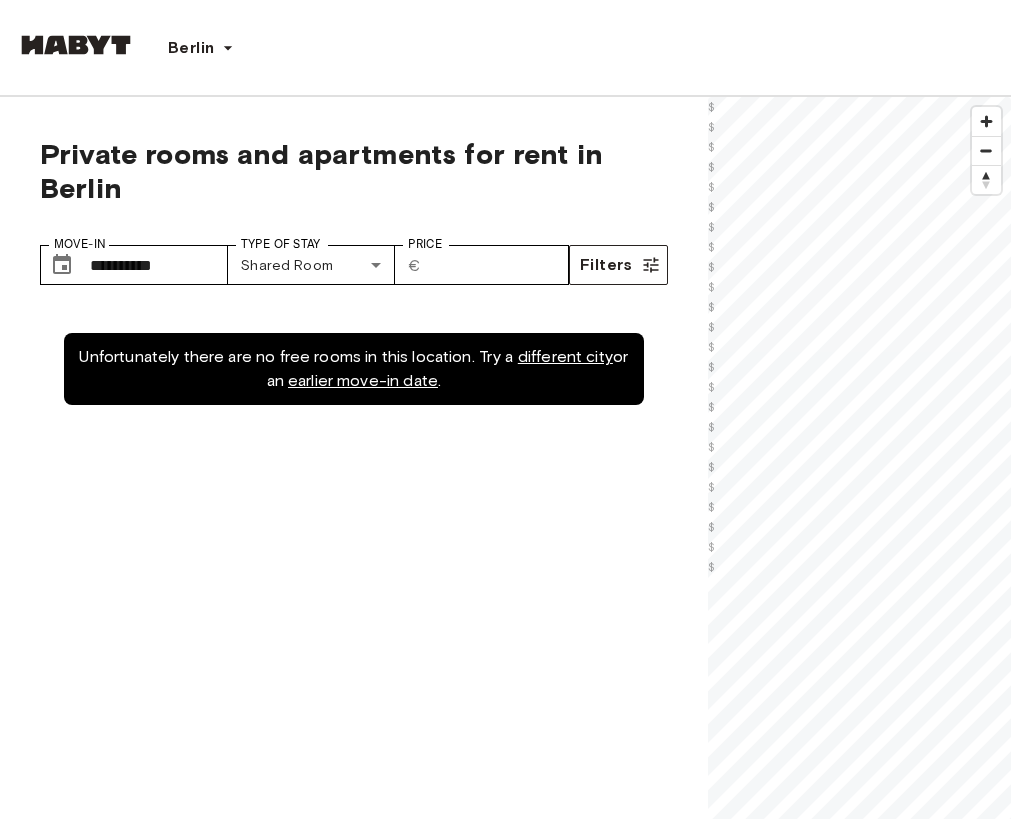 type on "**********" 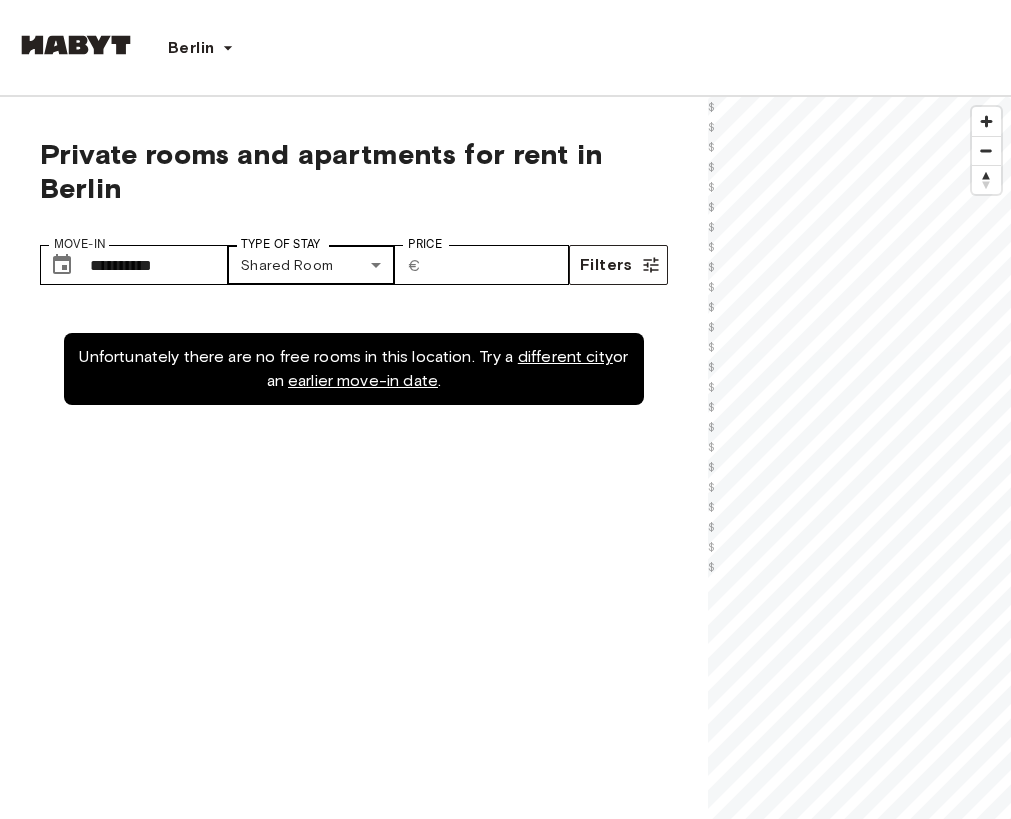 click on "Berlin Europe Amsterdam Berlin Frankfurt Hamburg Lisbon Madrid Milan Modena Paris Turin Munich Rotterdam Stuttgart Dusseldorf Cologne Zurich The Hague Graz Brussels Leipzig Asia Hong Kong Singapore Seoul Phuket Tokyo About Habyt For Business For Landlords Blog Get in Touch Log in Private rooms and apartments for rent in Berlin Move-In ​ [DATE] Move-In Type of Stay Shared Room [DATE] Type of Stay Price ​ € **** Price Filters Unfortunately there are no free rooms in this location. Try a   different city  or an   earlier move-in date . © Mapbox   © OpenStreetMap   Improve this map $ $ $ $ $ $ $ $ $ $ $ $ $ $ $ $ $ $ $ $ $ $ $ $ About the city Berlin, the perfect blend of history and modernity  Why book with Habyt?
Why rent a room in Berlin?   Where to start?
Where should I live in Berlin? Rooms for rent available in Berlin
F.A.Q. Can I visit / view the apartment?   How are your rooms and flats furnished? All you need to do is pack your clothes and move into your new Habyt home!" at bounding box center (505, 2559) 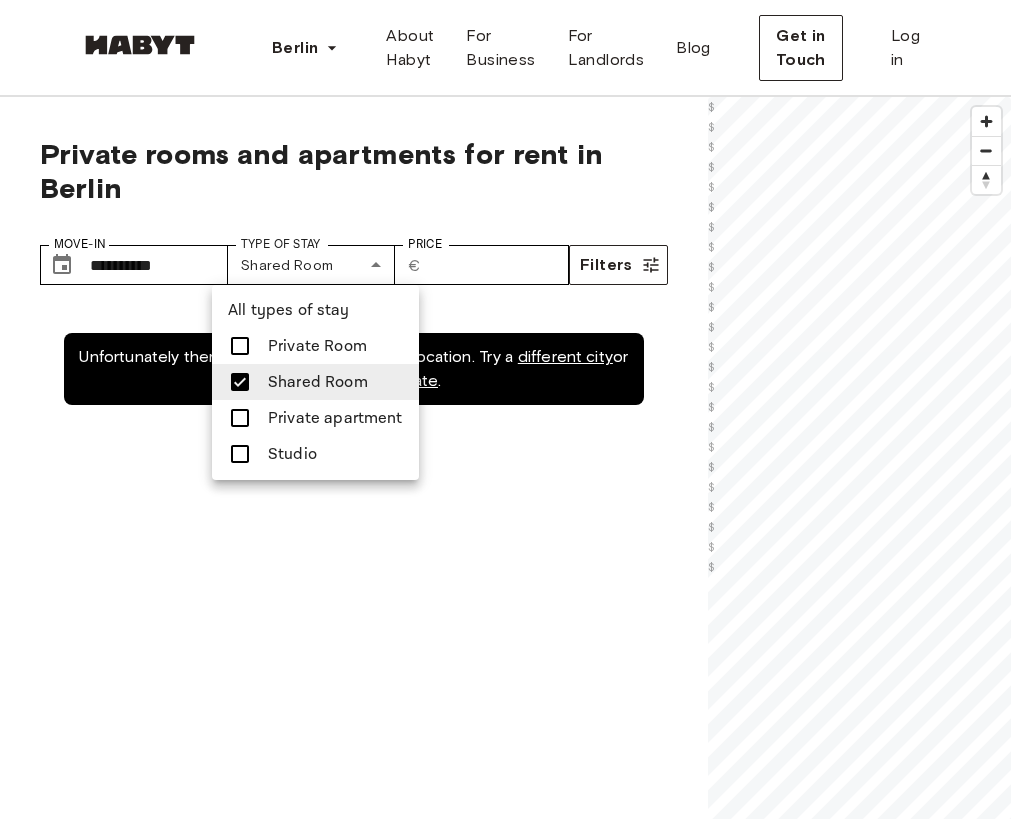click at bounding box center (240, 346) 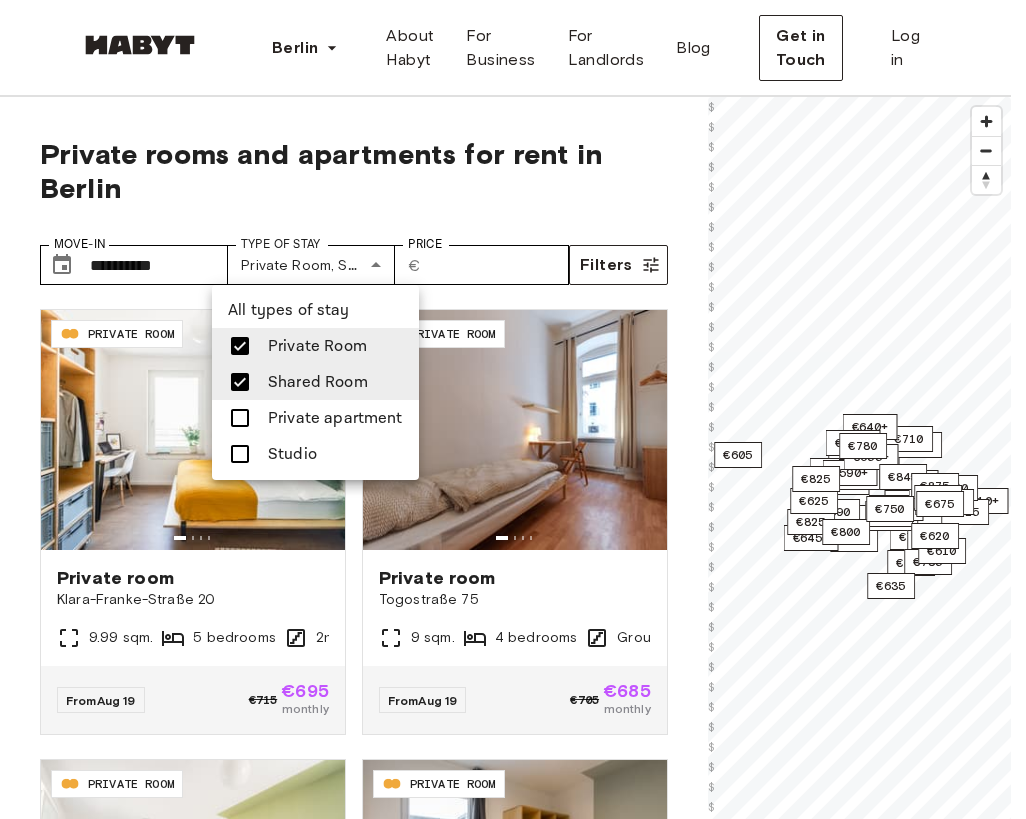click at bounding box center [513, 409] 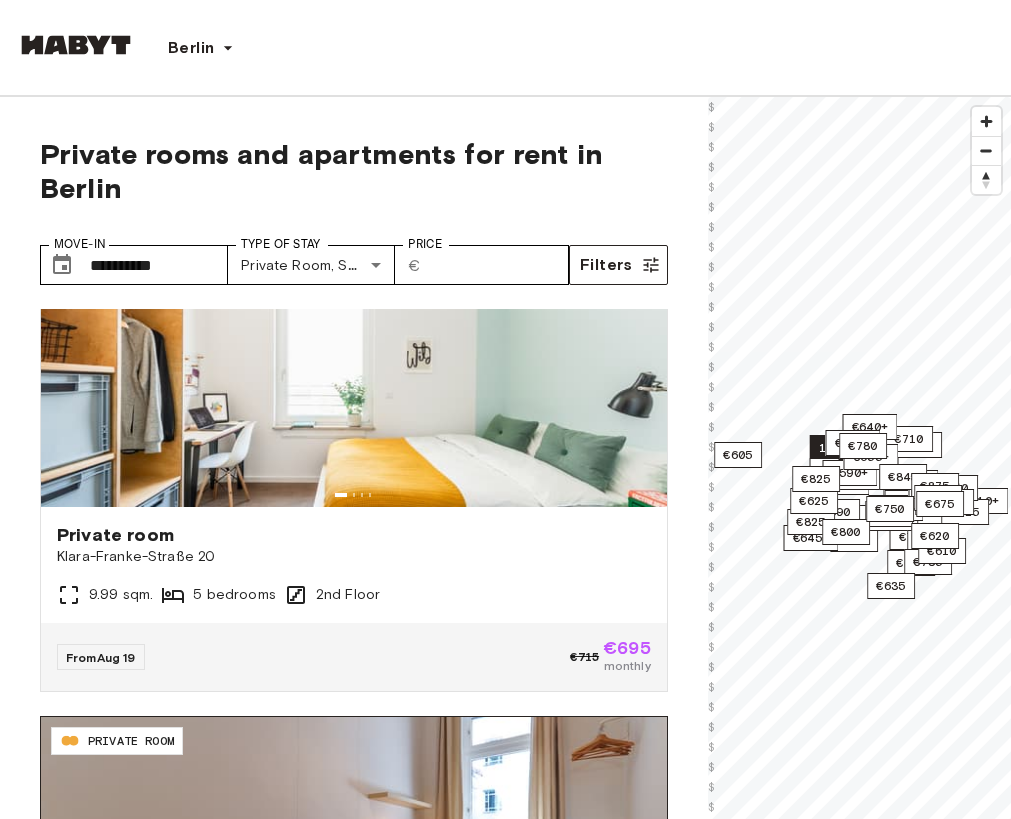 scroll, scrollTop: 0, scrollLeft: 0, axis: both 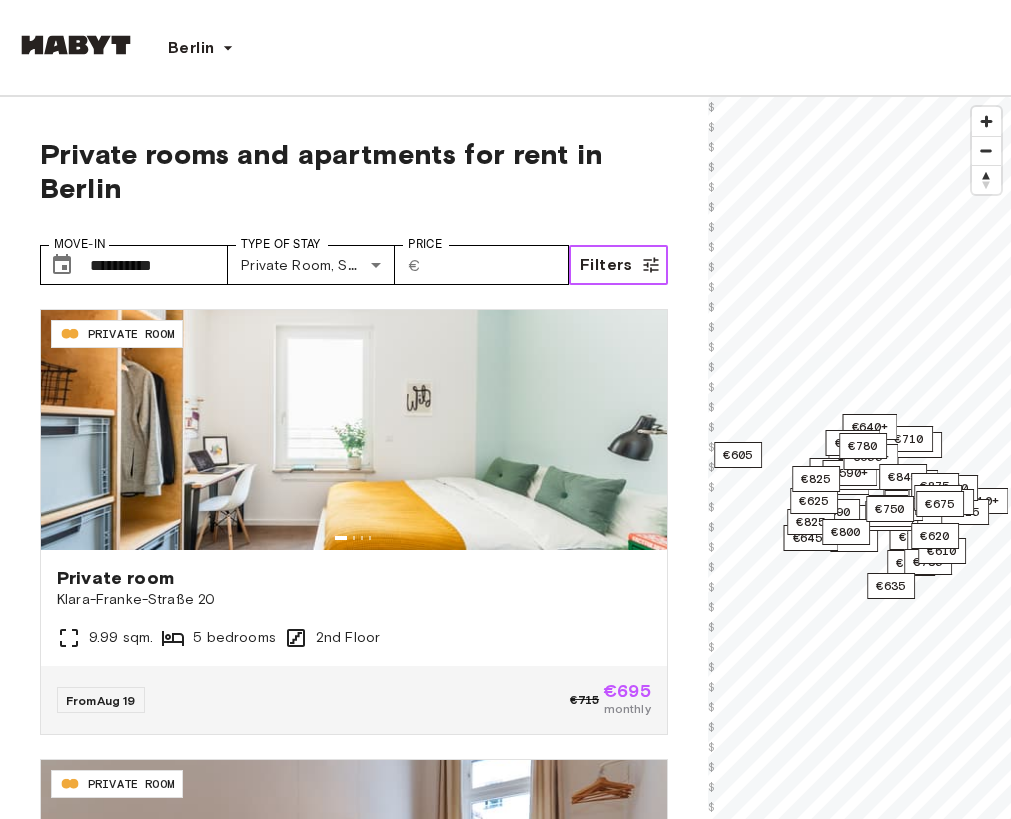click on "Filters" at bounding box center [606, 265] 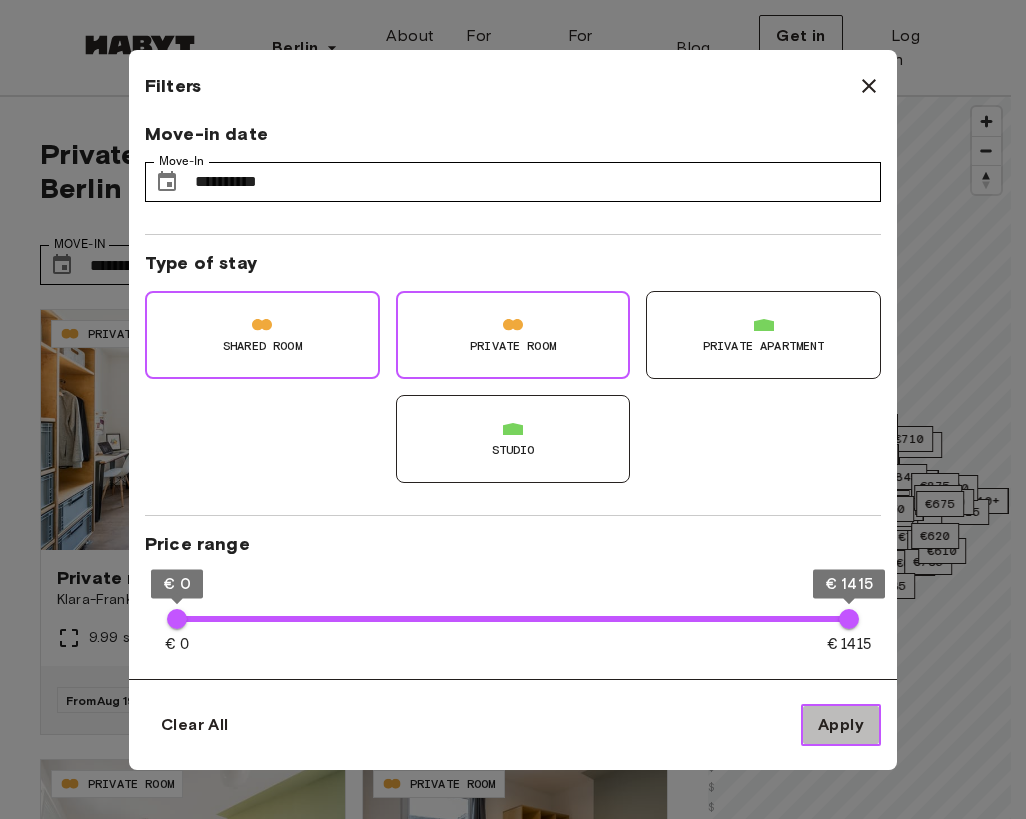 click on "Apply" at bounding box center [841, 725] 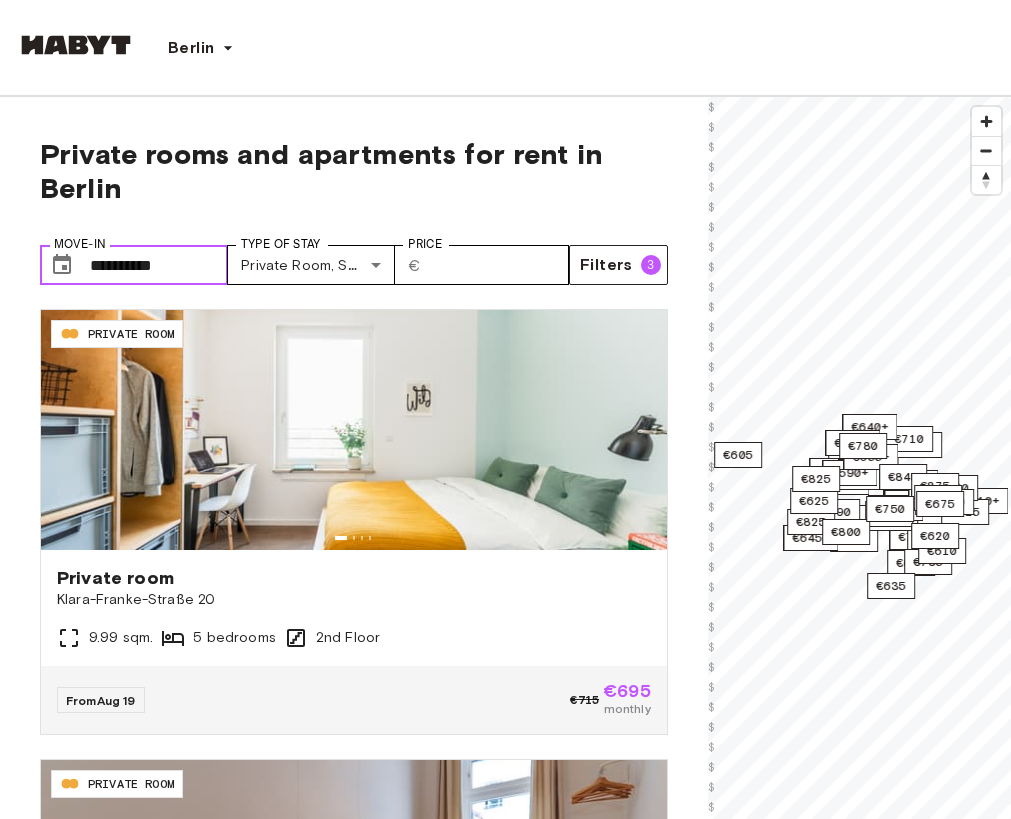 click on "**********" at bounding box center (159, 265) 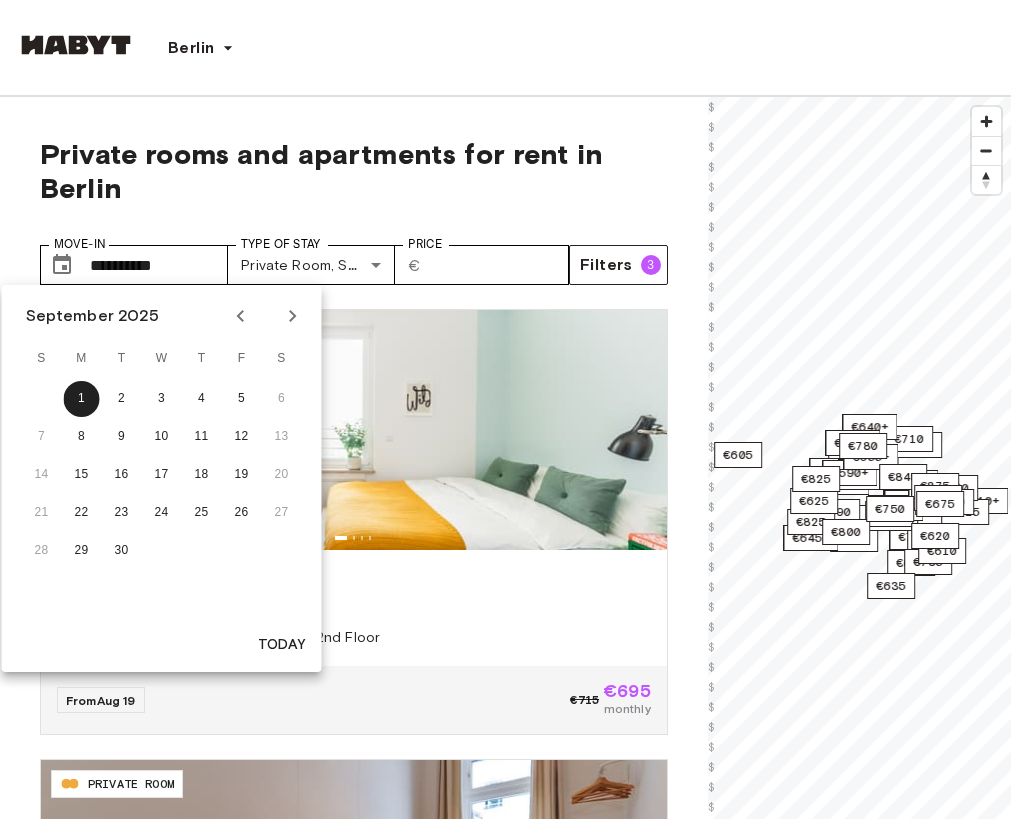click 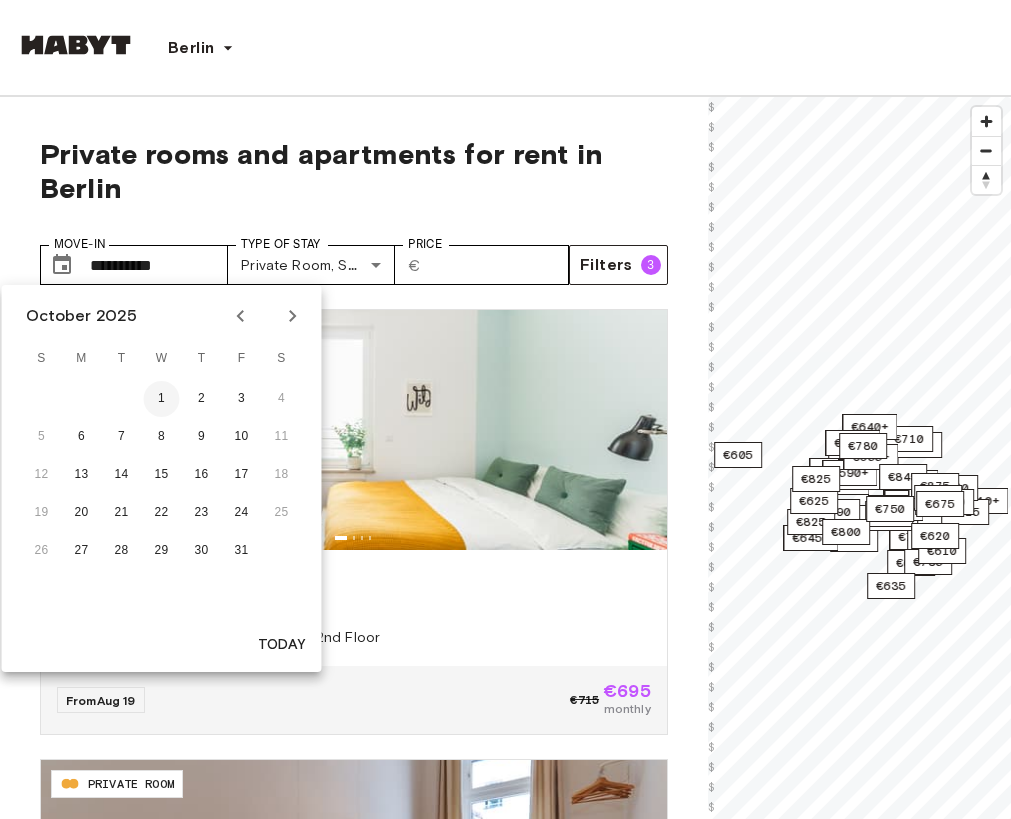 click on "1" at bounding box center (162, 399) 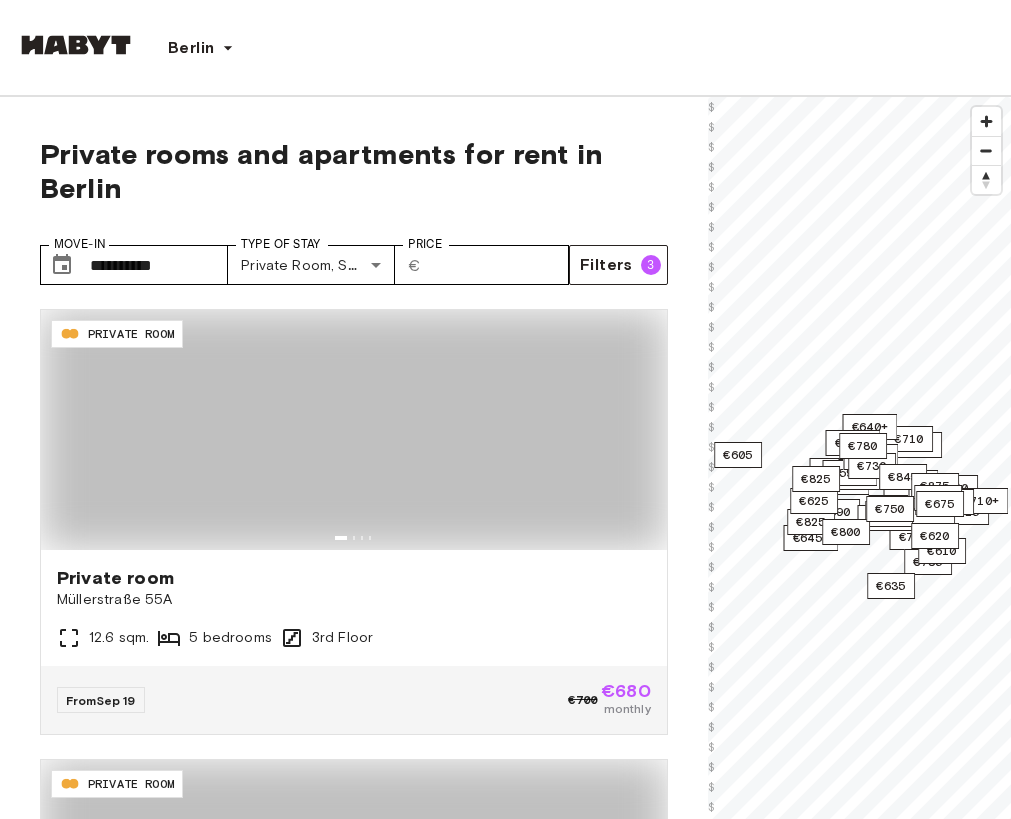 type on "**********" 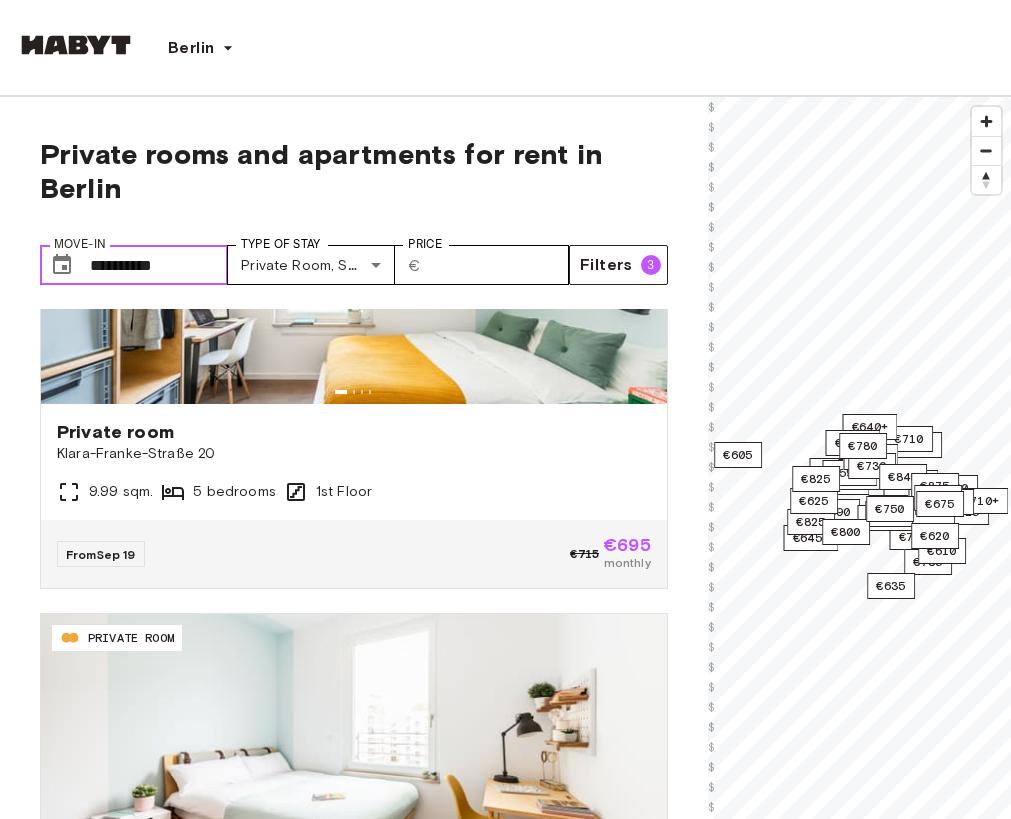 scroll, scrollTop: 0, scrollLeft: 0, axis: both 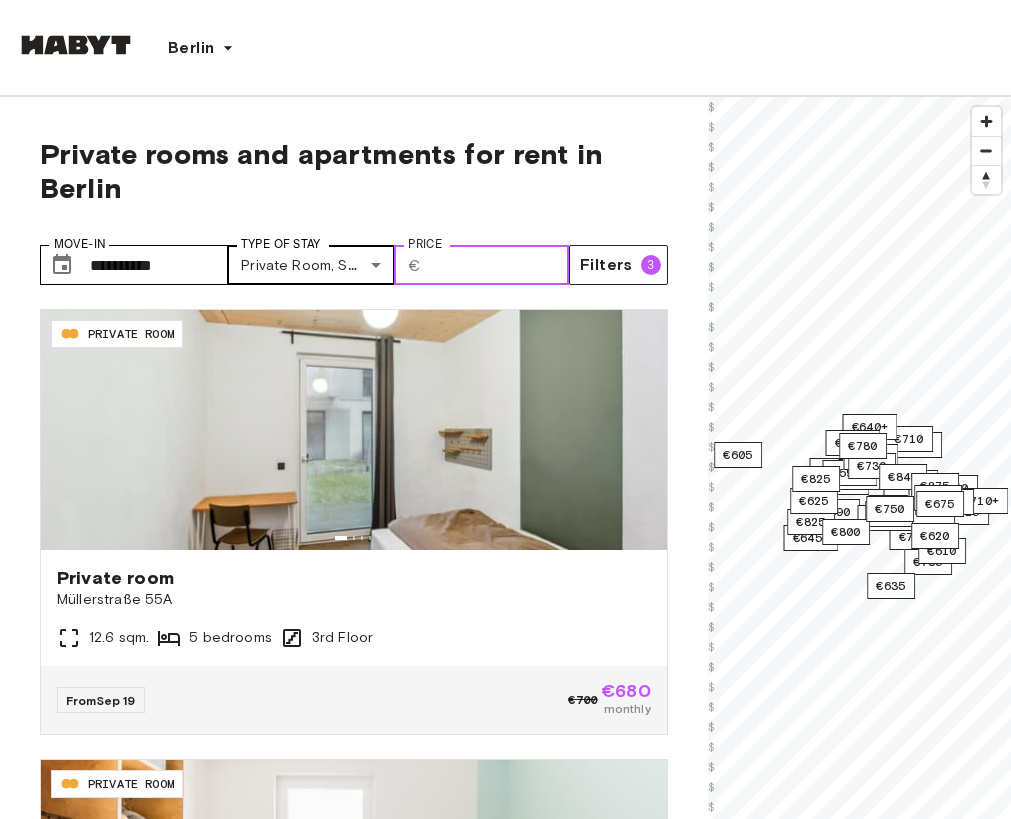 drag, startPoint x: 490, startPoint y: 272, endPoint x: 351, endPoint y: 261, distance: 139.43457 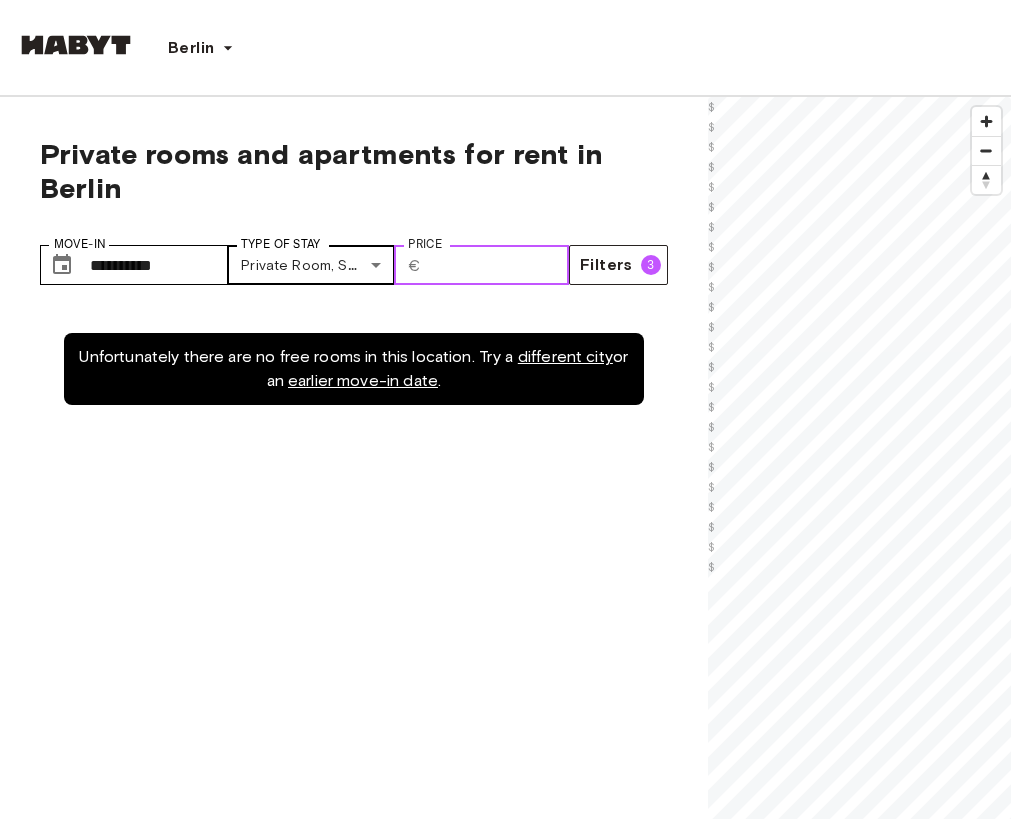 type on "*" 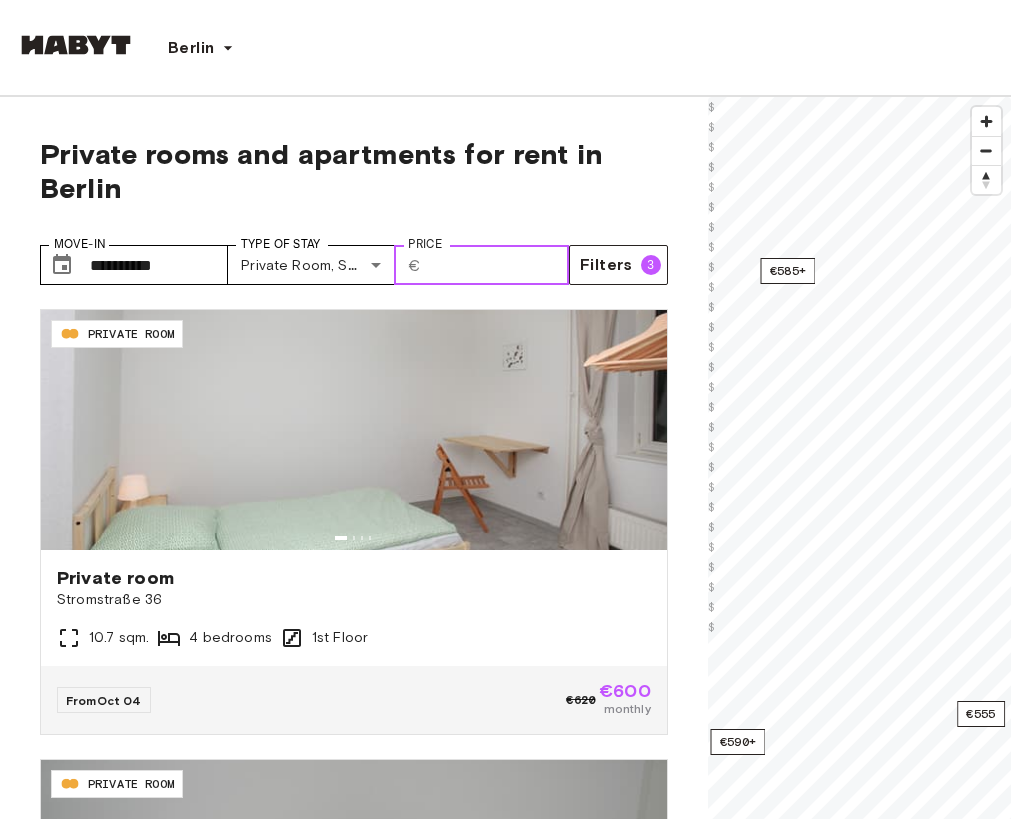 type on "***" 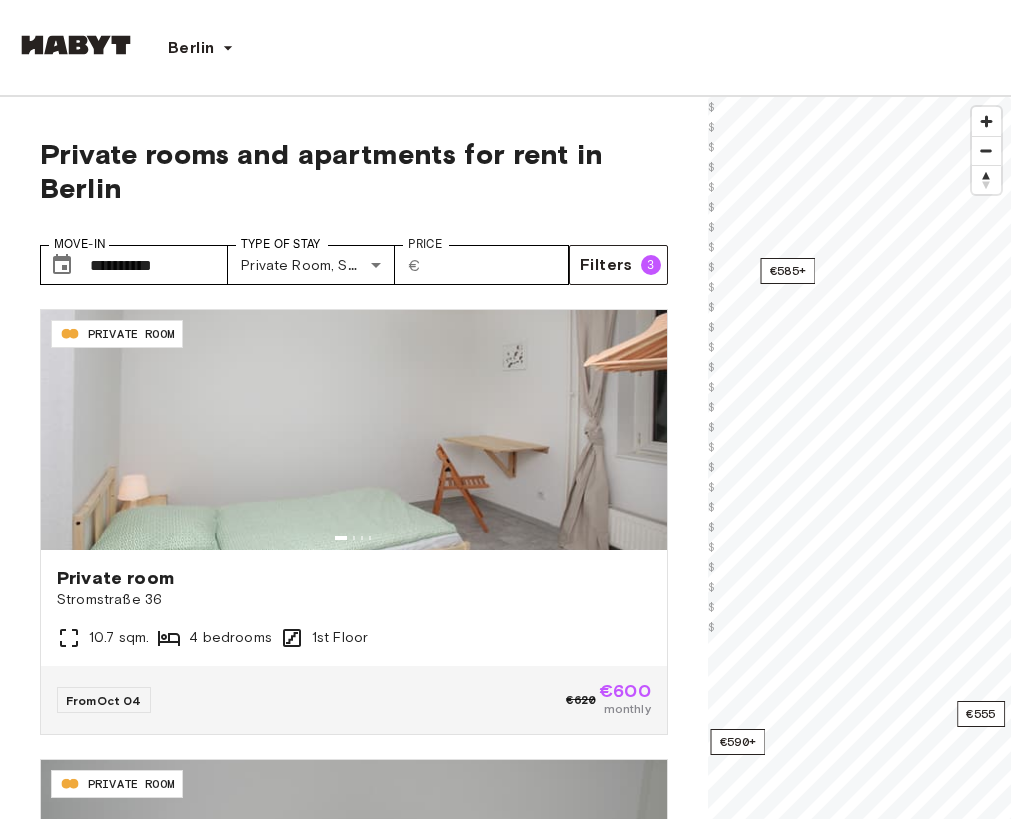 click on "**********" at bounding box center (354, 257) 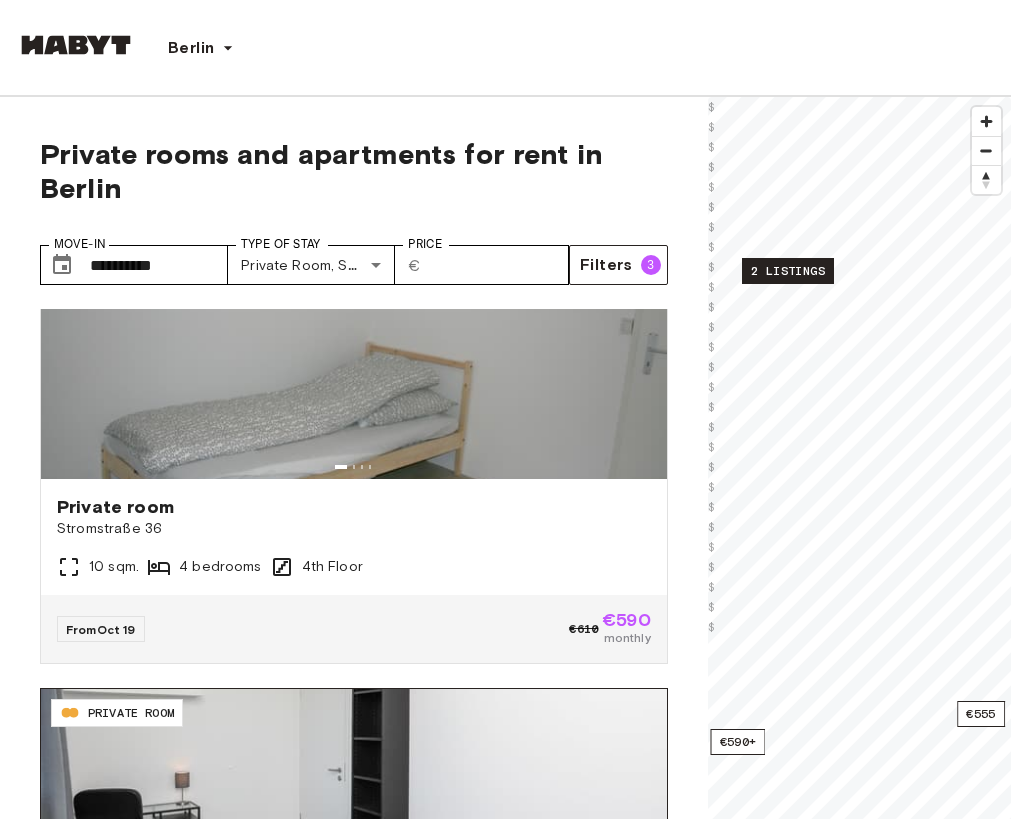 scroll, scrollTop: 562, scrollLeft: 0, axis: vertical 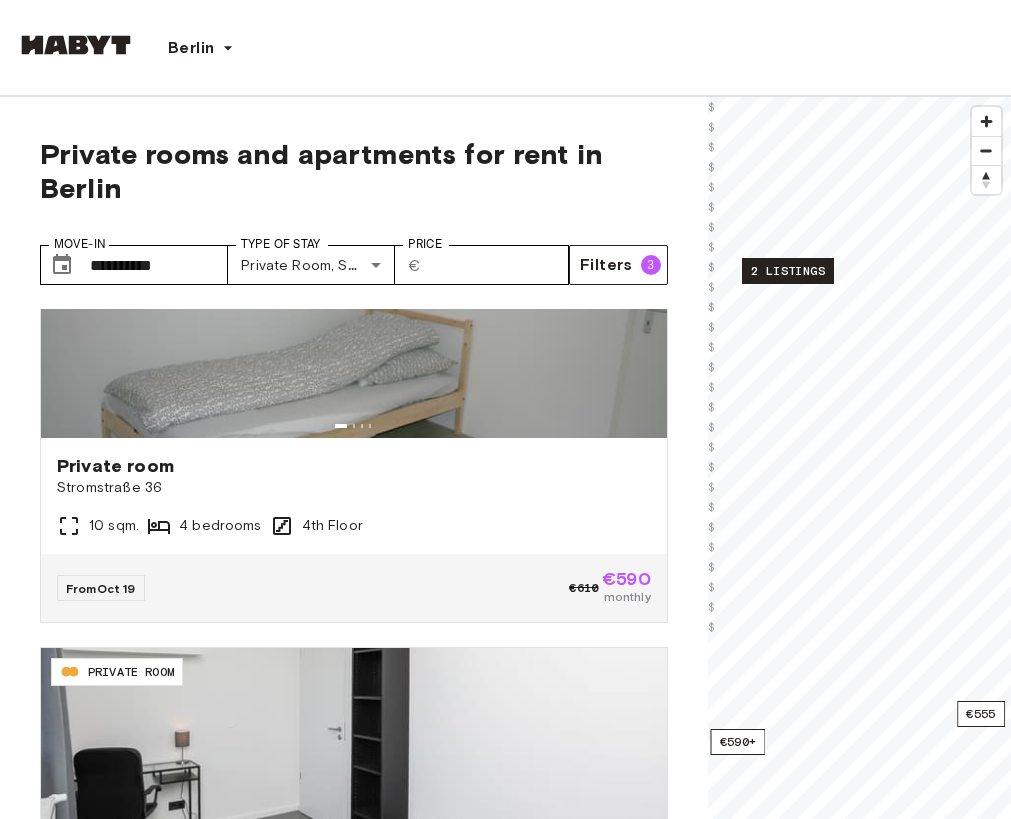 click at bounding box center (354, 1218) 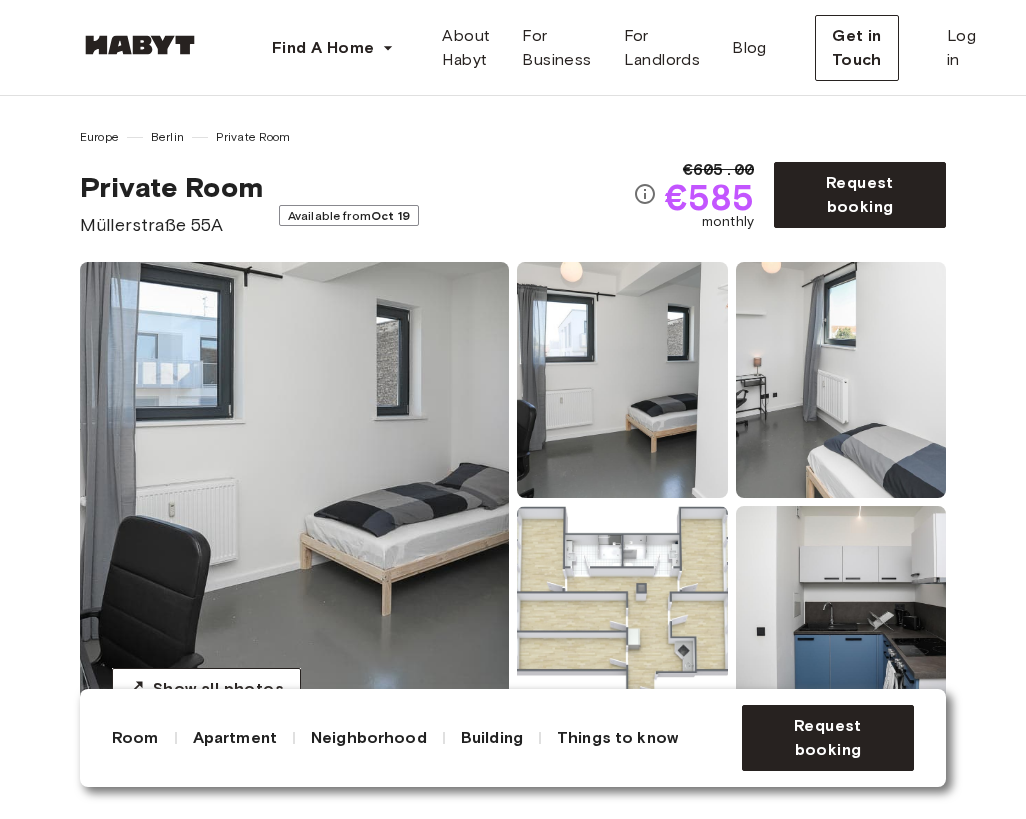 scroll, scrollTop: 0, scrollLeft: 0, axis: both 